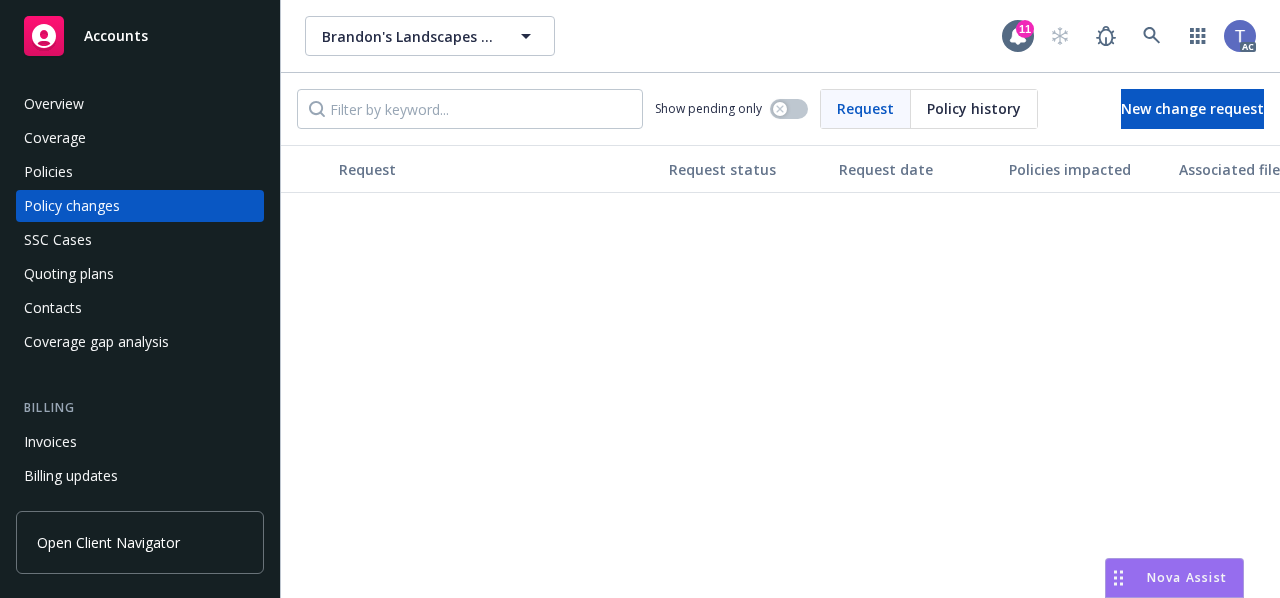 scroll, scrollTop: 0, scrollLeft: 0, axis: both 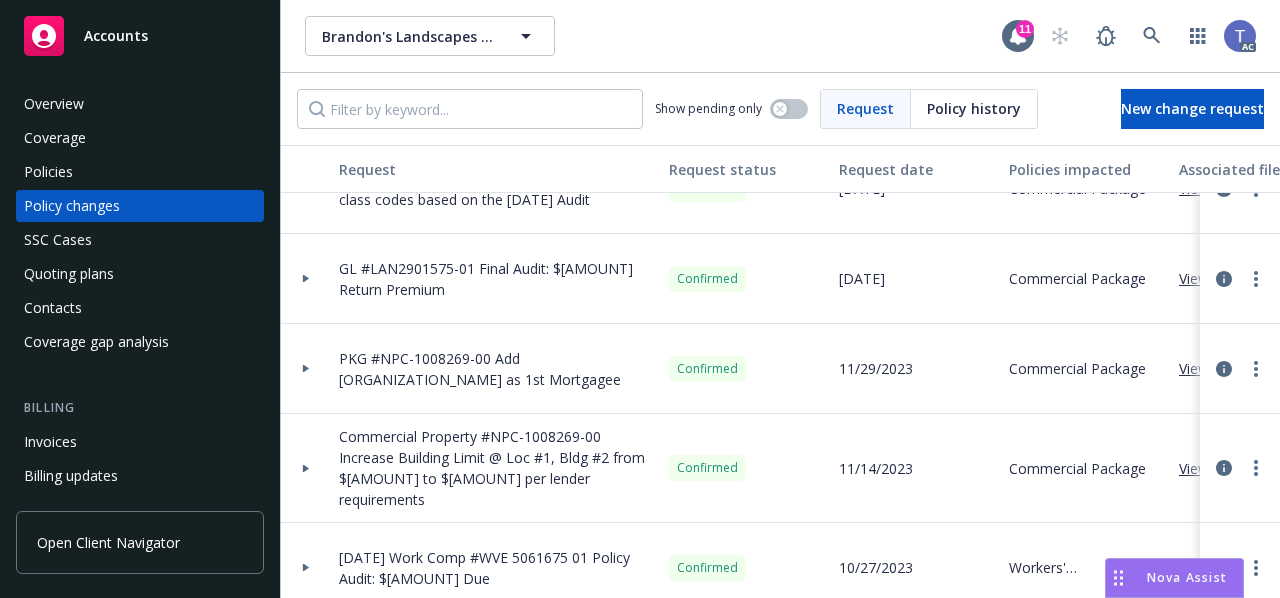 click on "[COMPANY_NAME] Inc. [COMPANY_NAME] Inc." at bounding box center (653, 36) 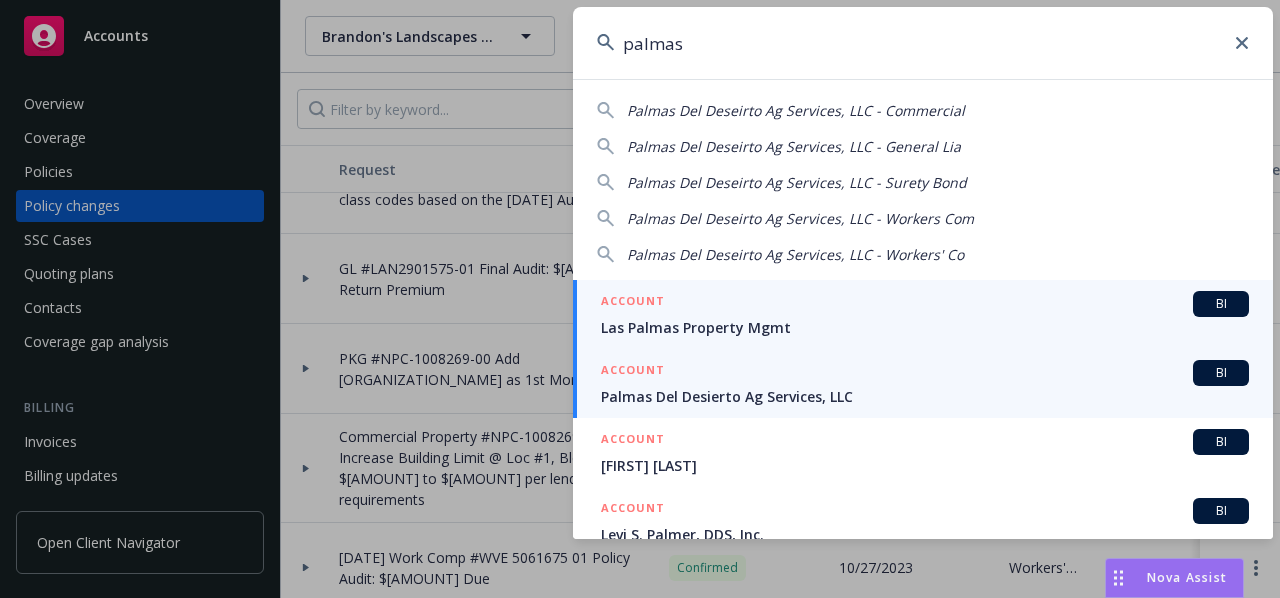 type on "palmas" 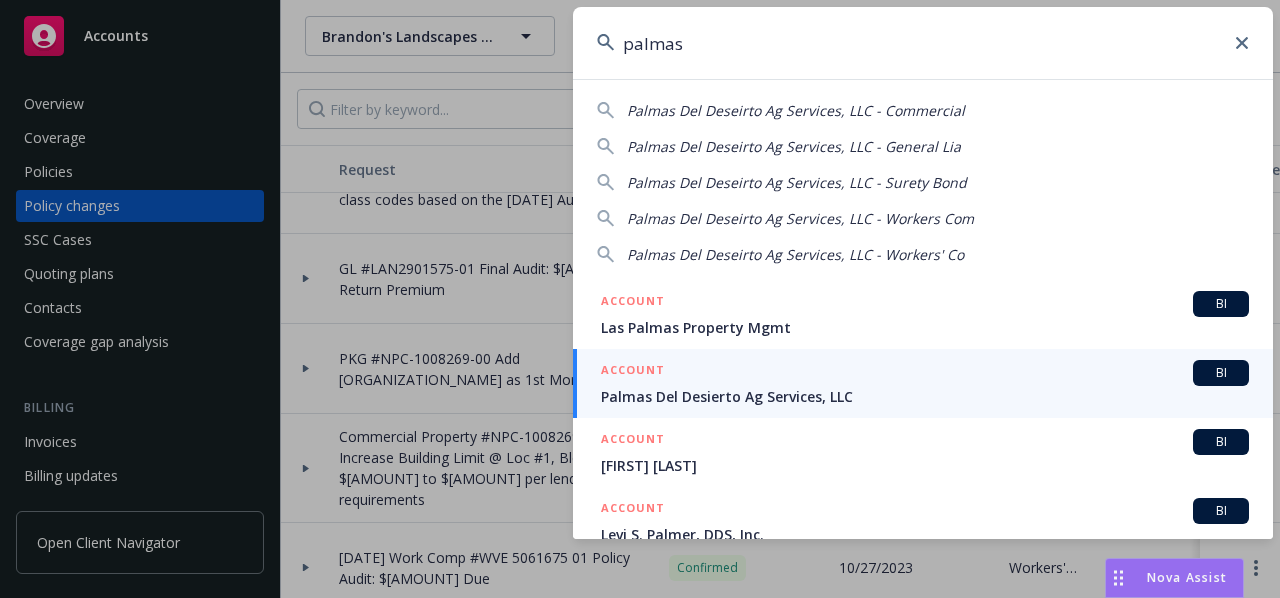 click on "ACCOUNT BI" at bounding box center [925, 373] 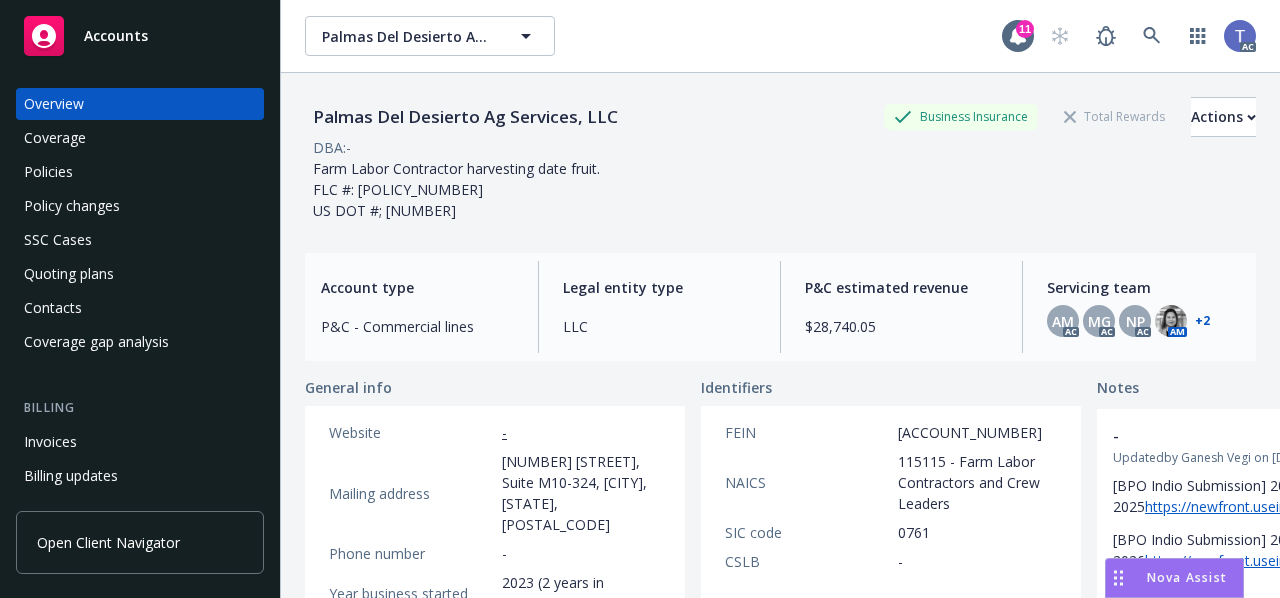 click on "Quoting plans" at bounding box center [69, 274] 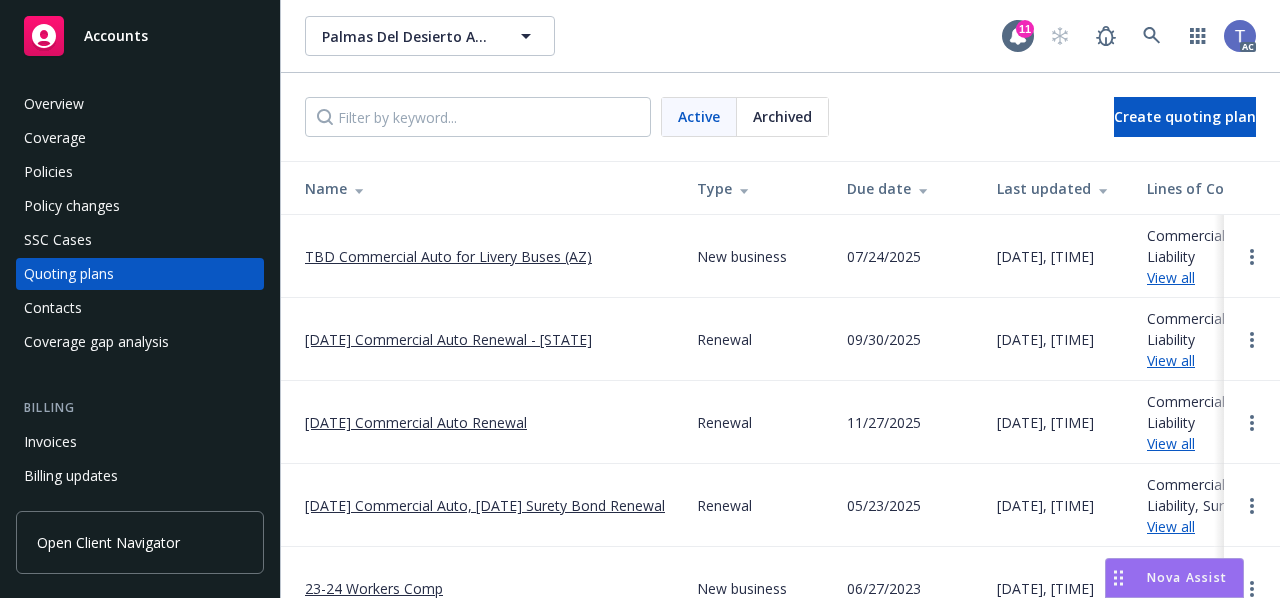 click on "TBD Commercial Auto for Livery Buses (AZ)" at bounding box center (448, 256) 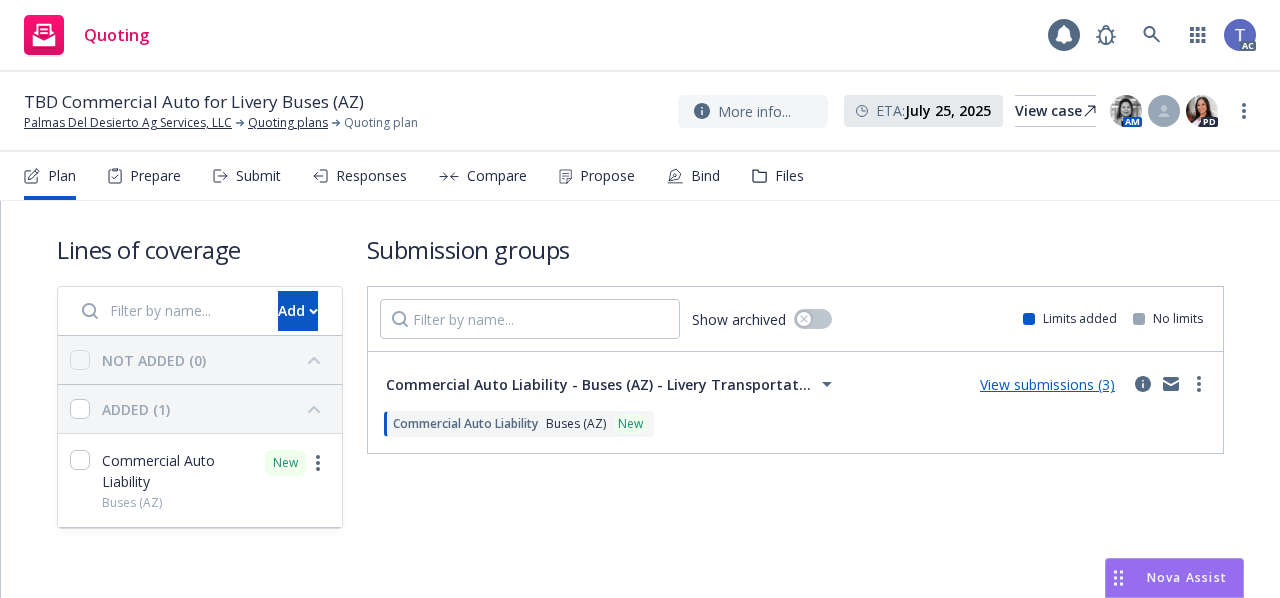 scroll, scrollTop: 0, scrollLeft: 0, axis: both 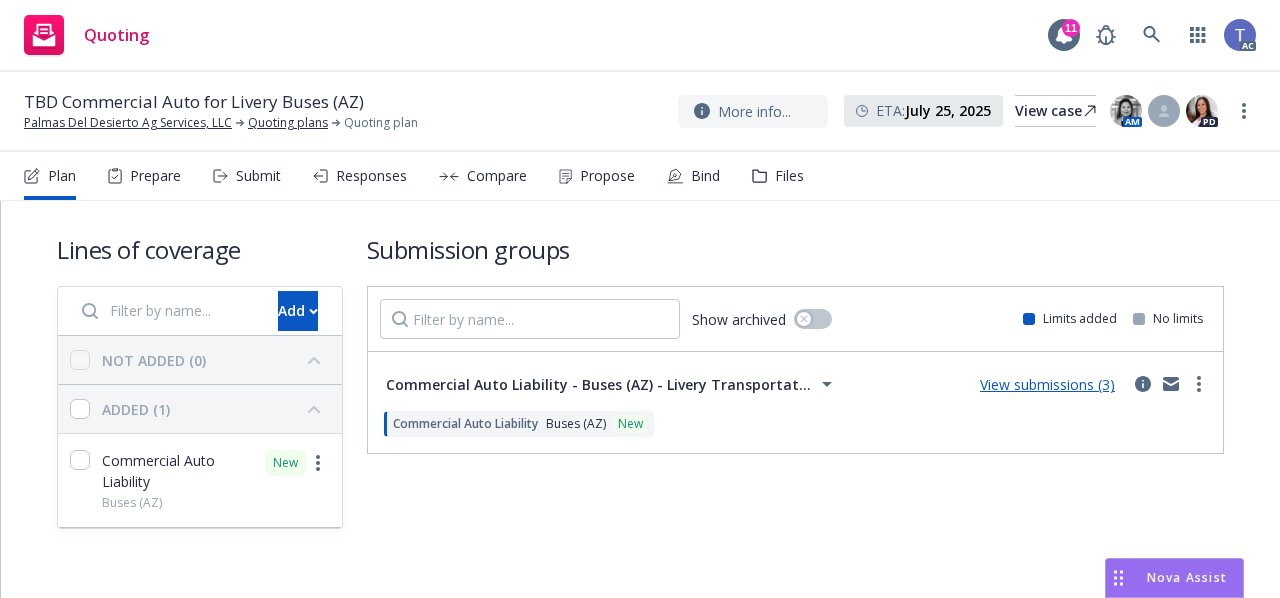 click 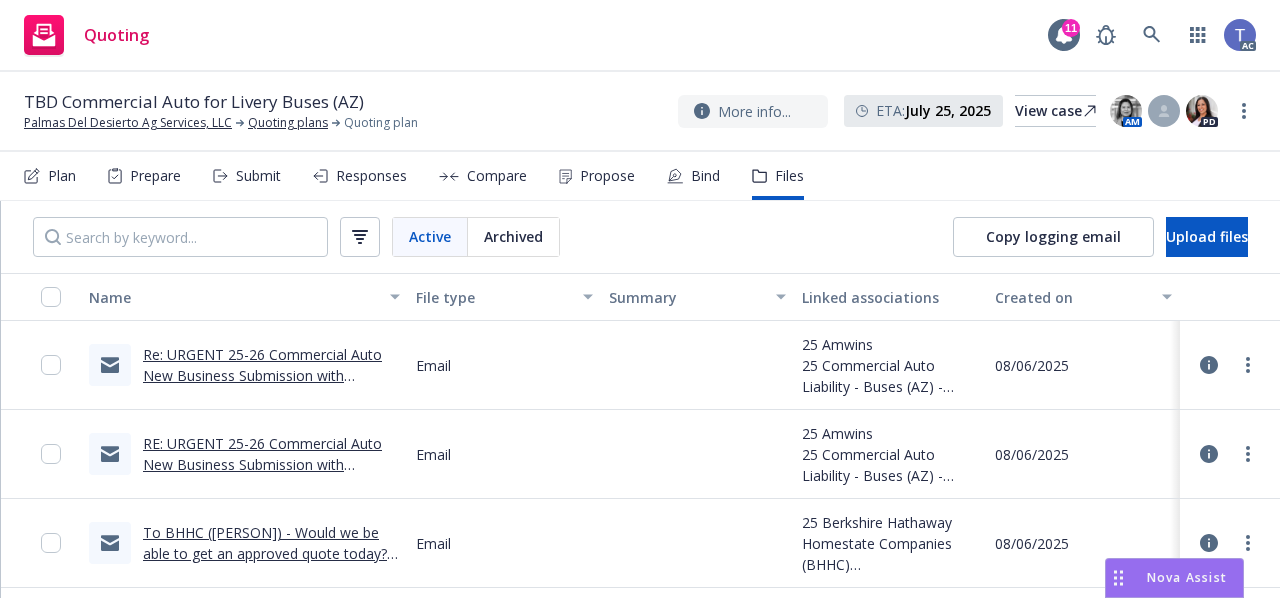 click on "Re: URGENT 25-26 Commercial Auto New Business Submission with AmWins | Palmas Del Desierto Ag Services, LLC" at bounding box center [262, 386] 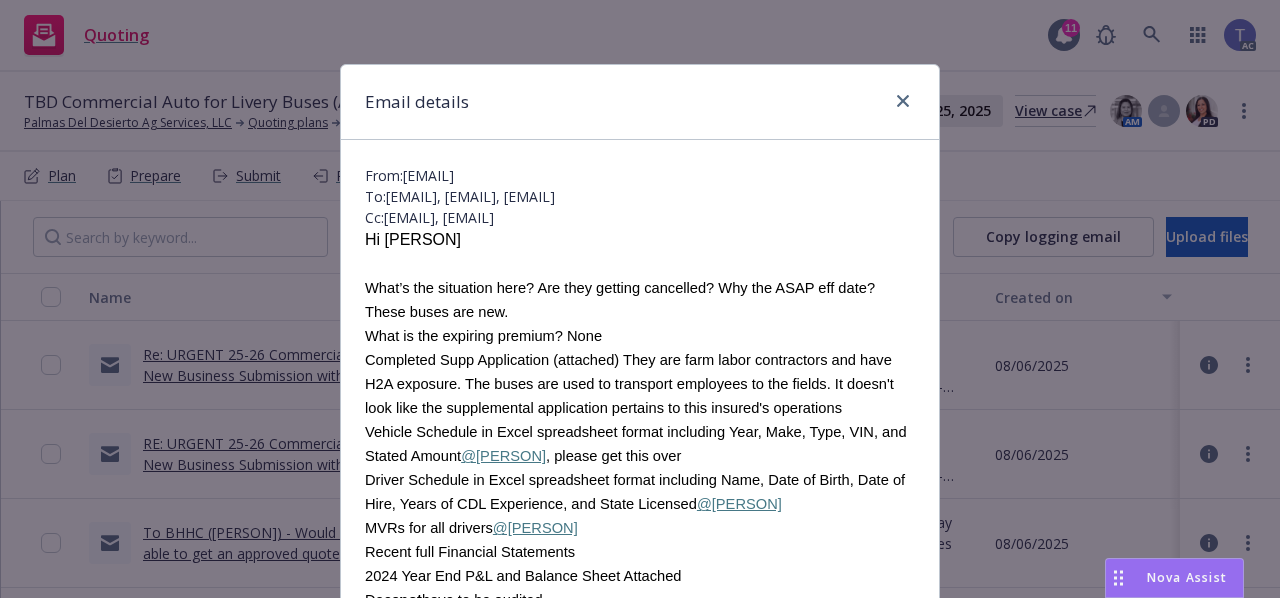 scroll, scrollTop: 97, scrollLeft: 0, axis: vertical 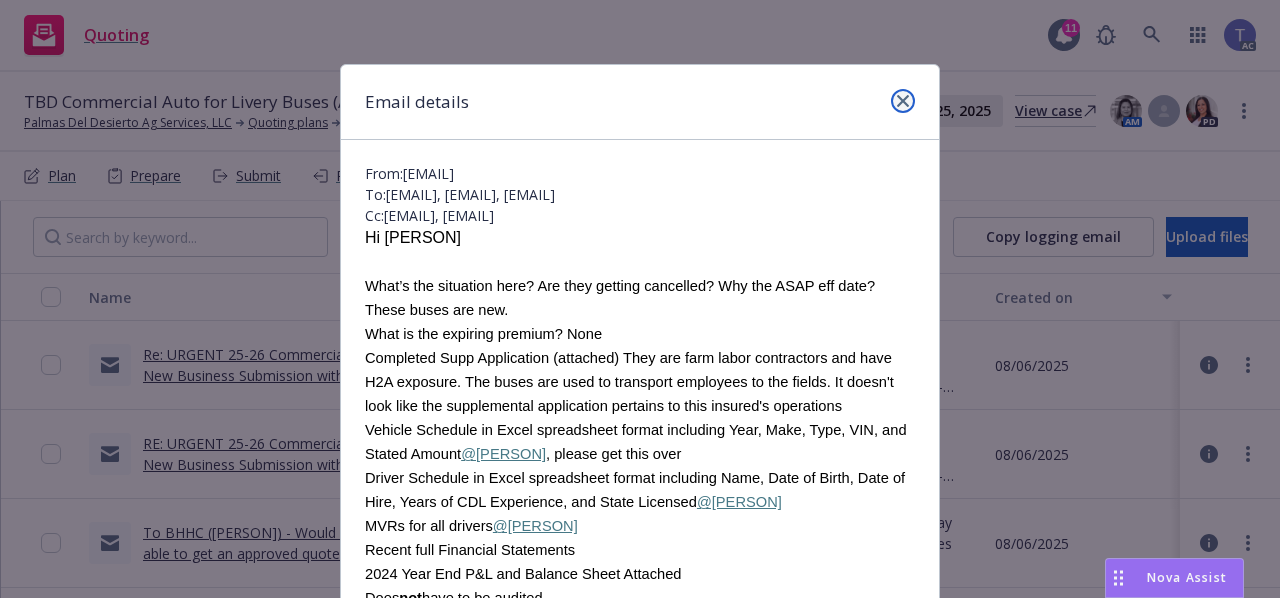 click 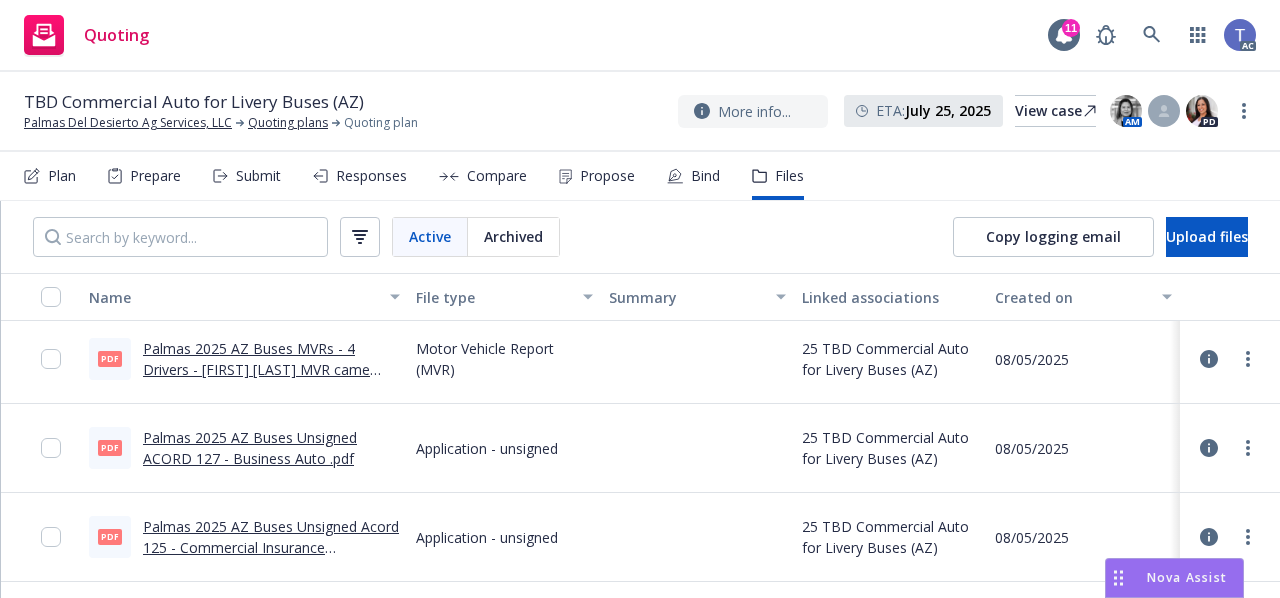 scroll, scrollTop: 1687, scrollLeft: 0, axis: vertical 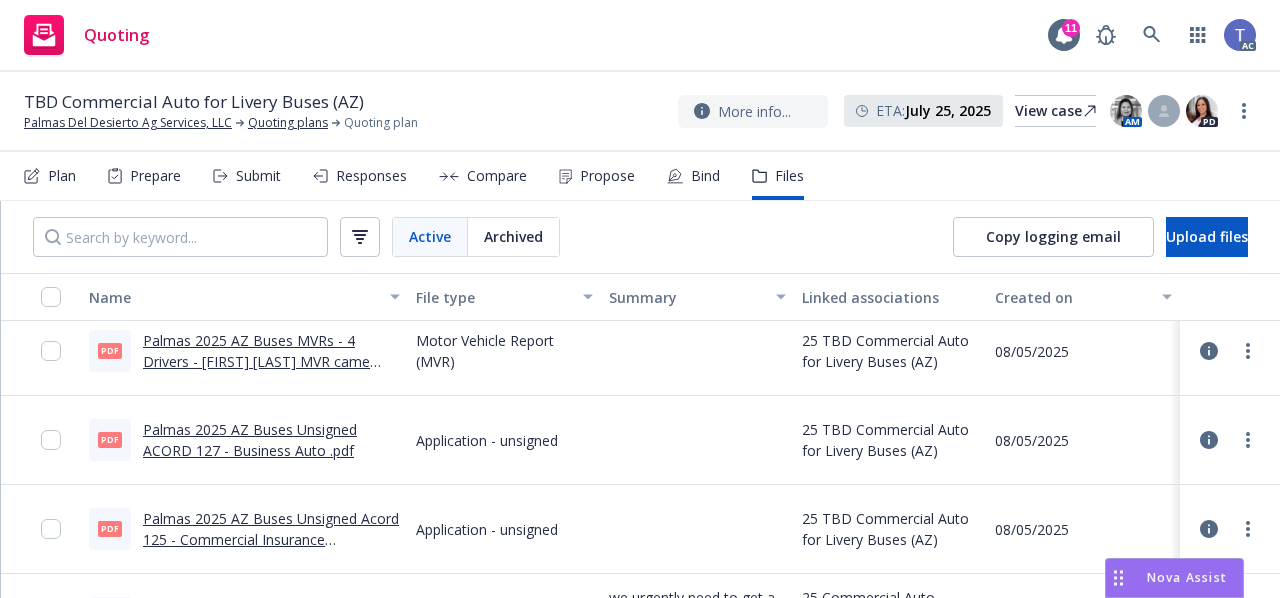 click on "Palmas 2025 AZ Buses Unsigned ACORD 127 - Business Auto .pdf" at bounding box center [271, 440] 